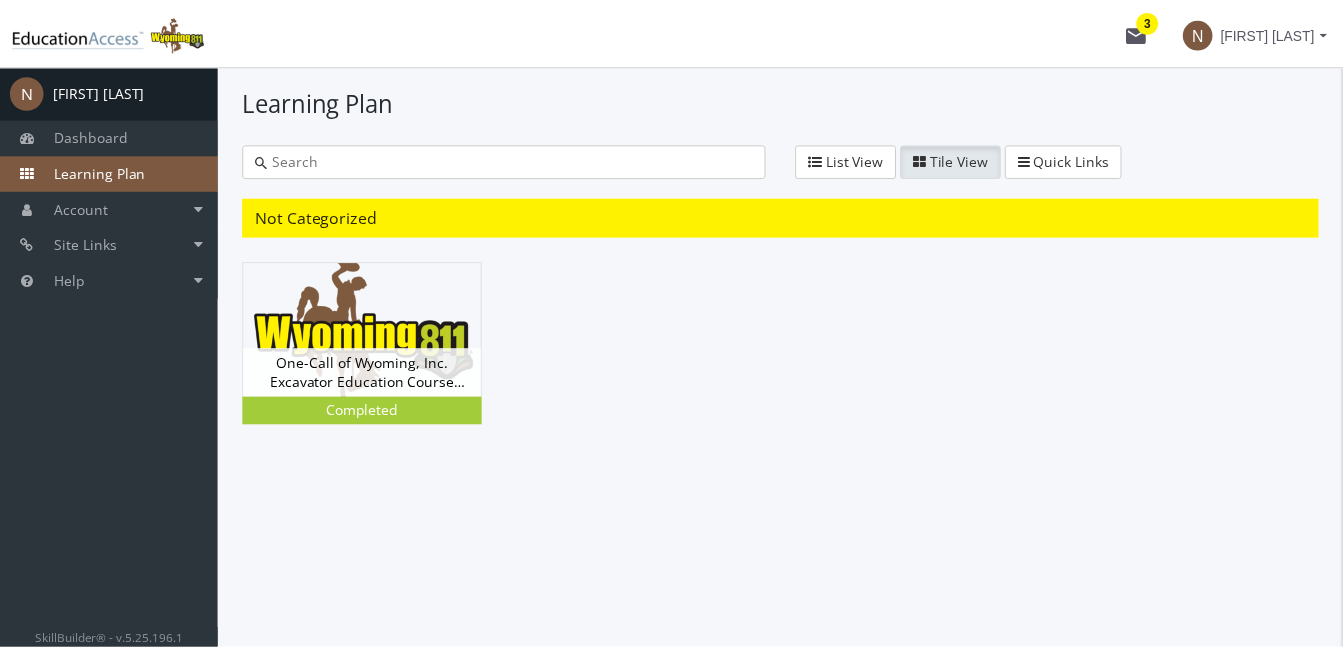 scroll, scrollTop: 0, scrollLeft: 0, axis: both 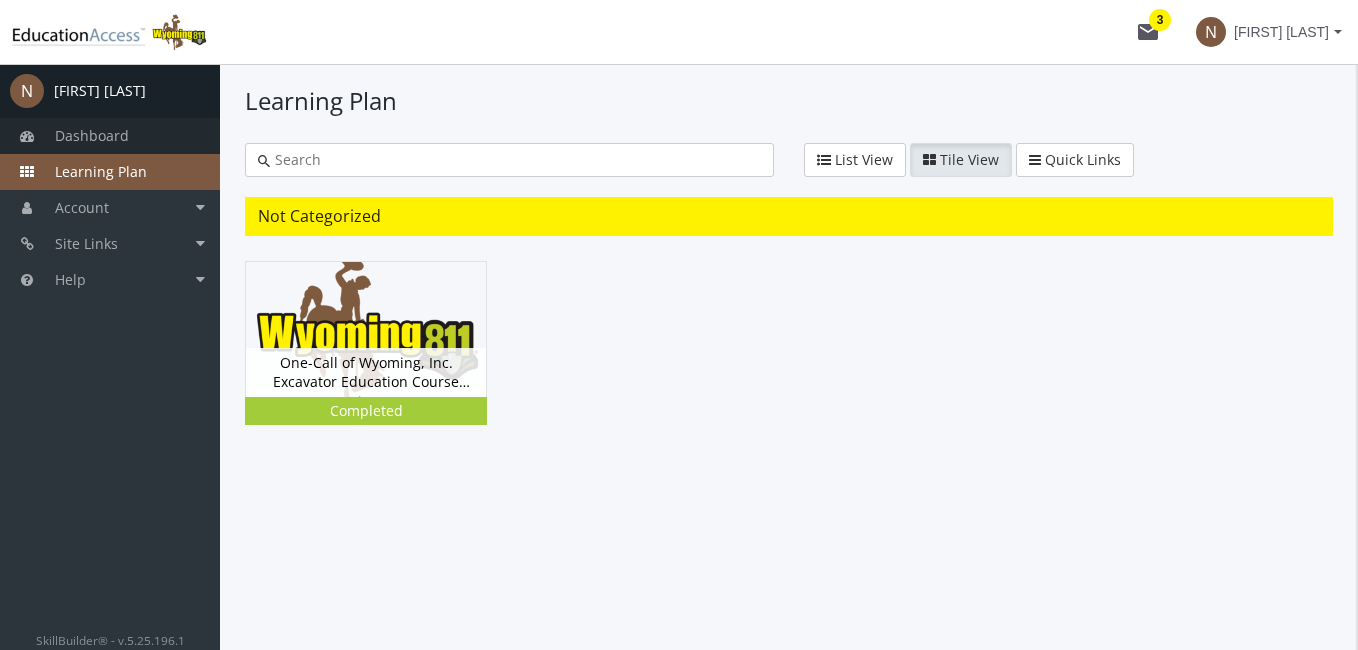 click on "Dashboard" at bounding box center (110, 136) 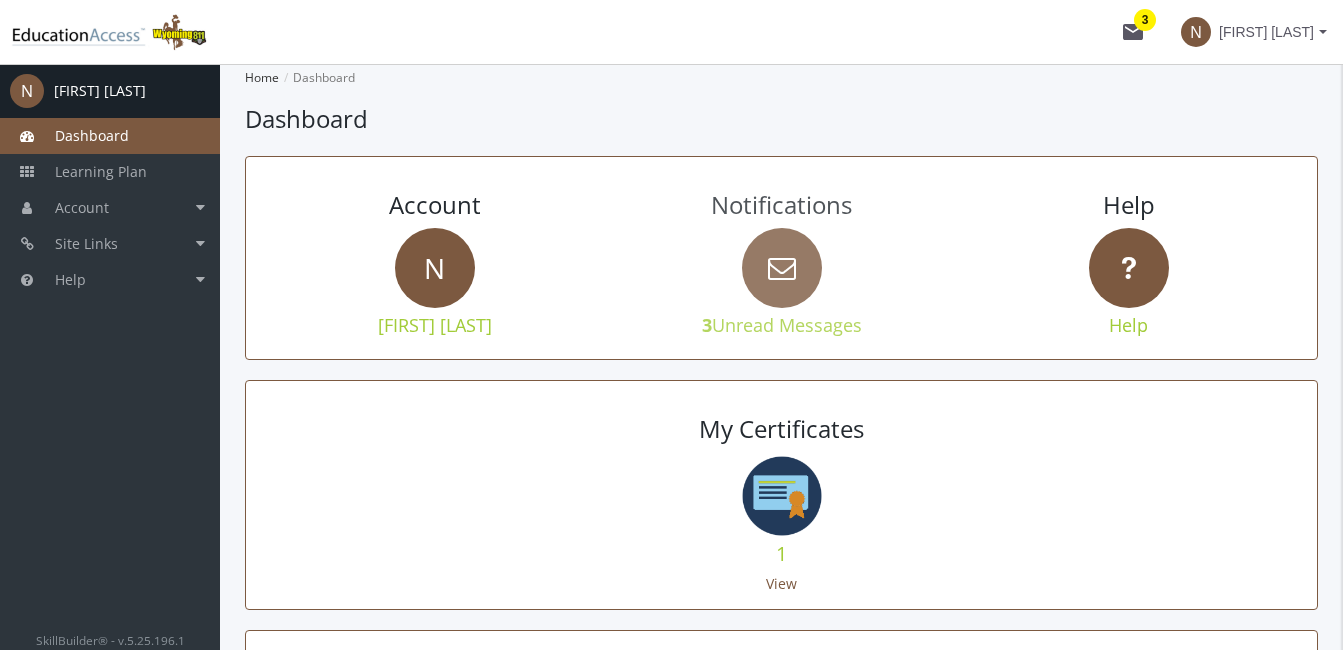 click 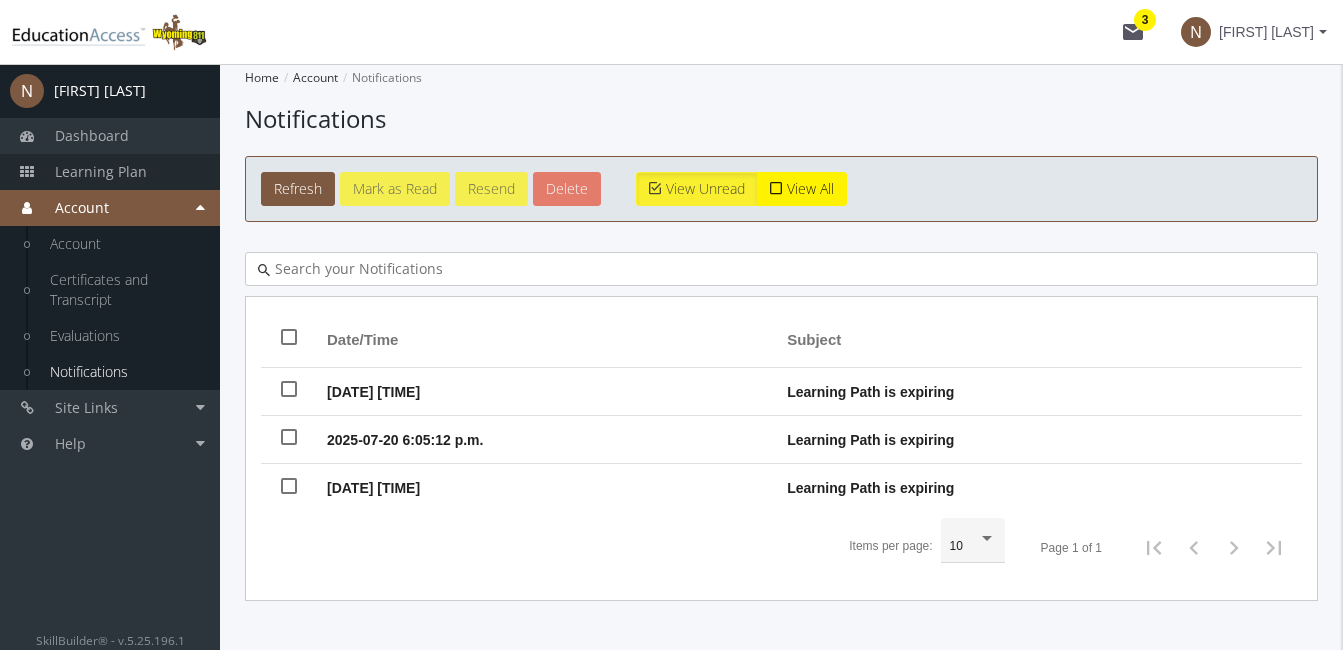 click on "Learning Plan" at bounding box center [101, 171] 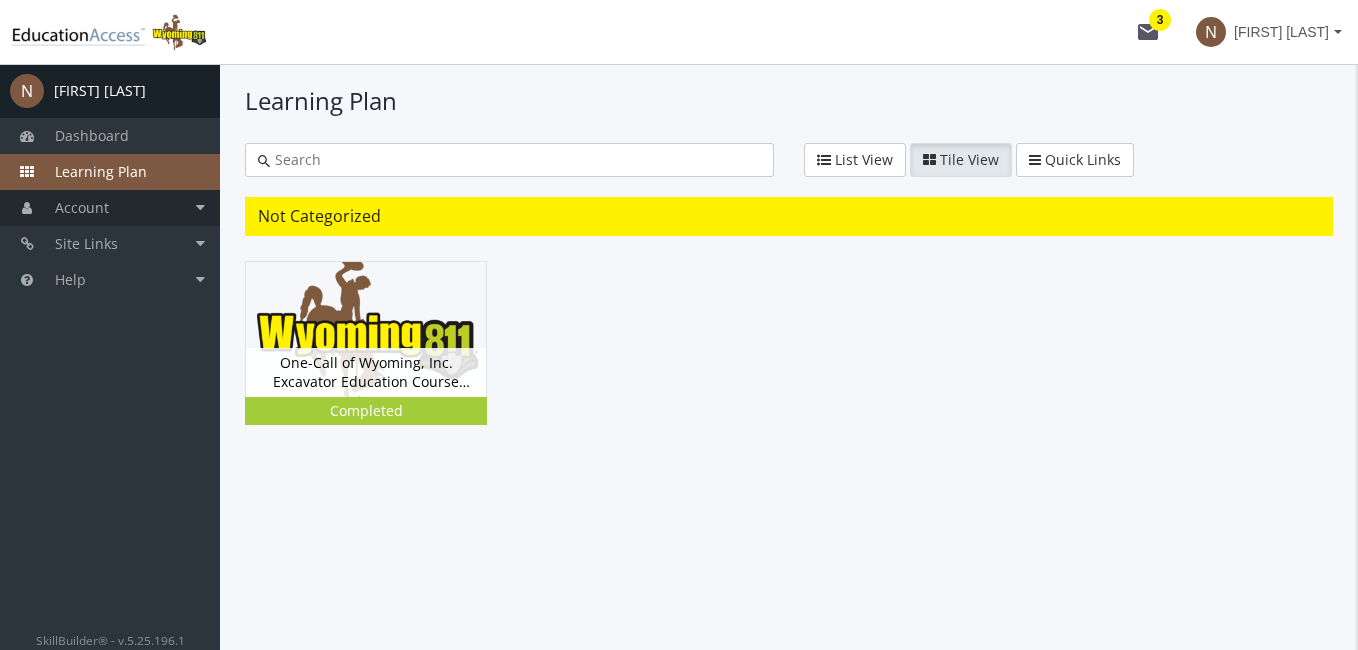 click on "Account" at bounding box center [110, 208] 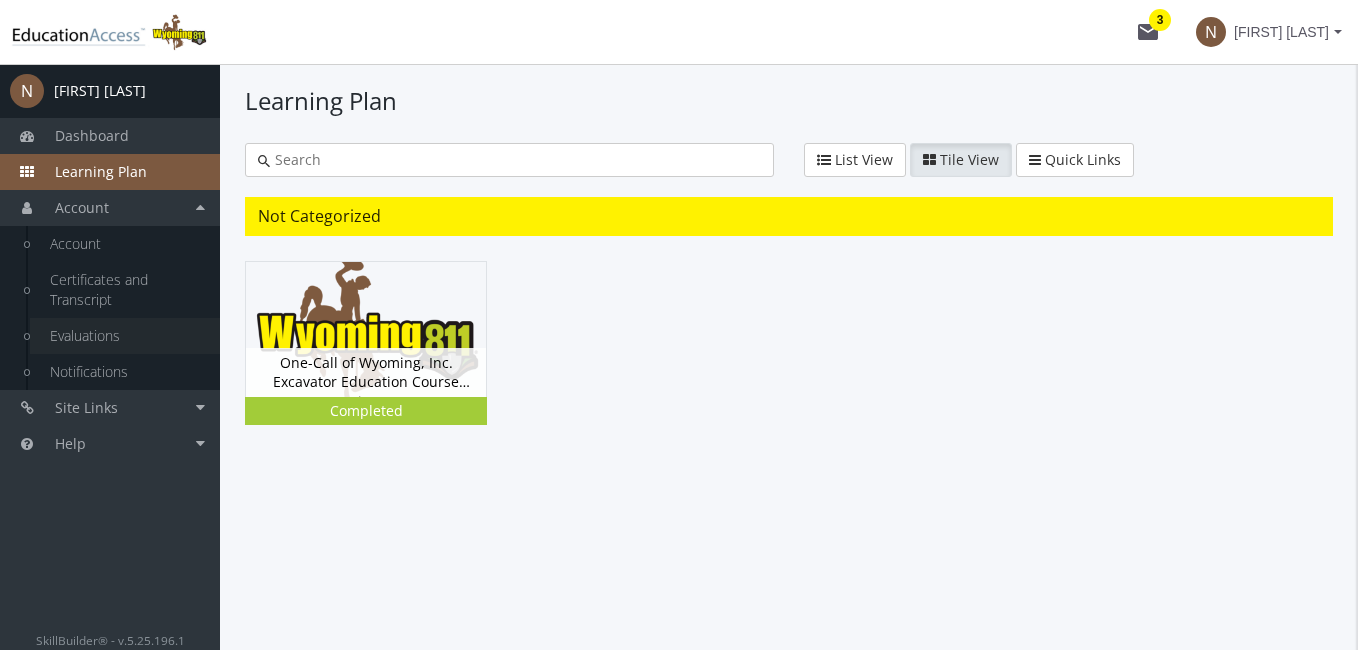 click on "Evaluations" at bounding box center (125, 336) 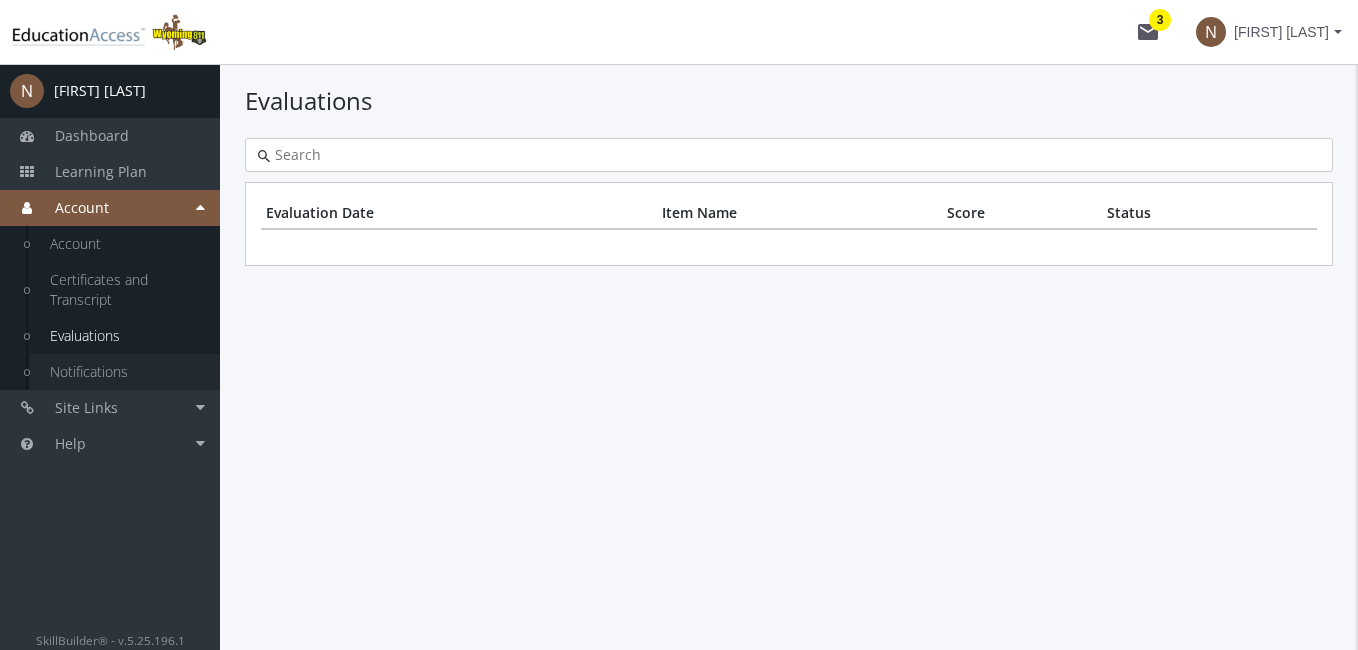 click on "Notifications" at bounding box center [125, 372] 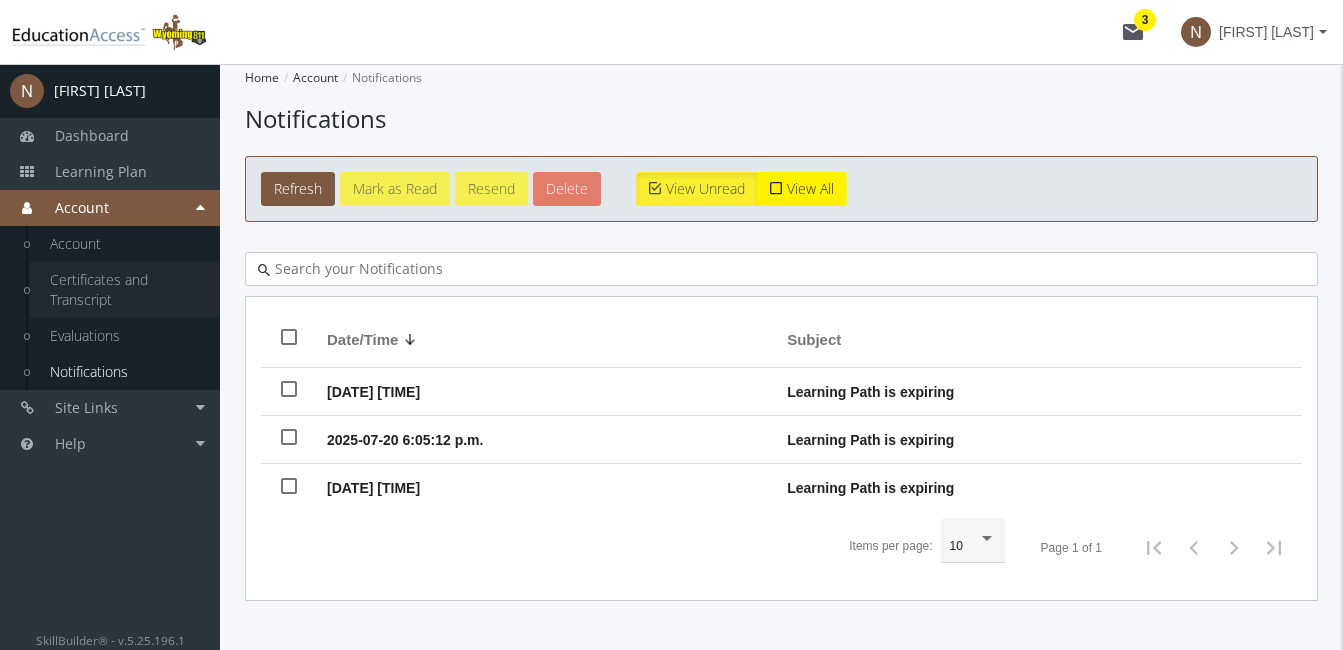 click on "Certificates and Transcript" at bounding box center [125, 290] 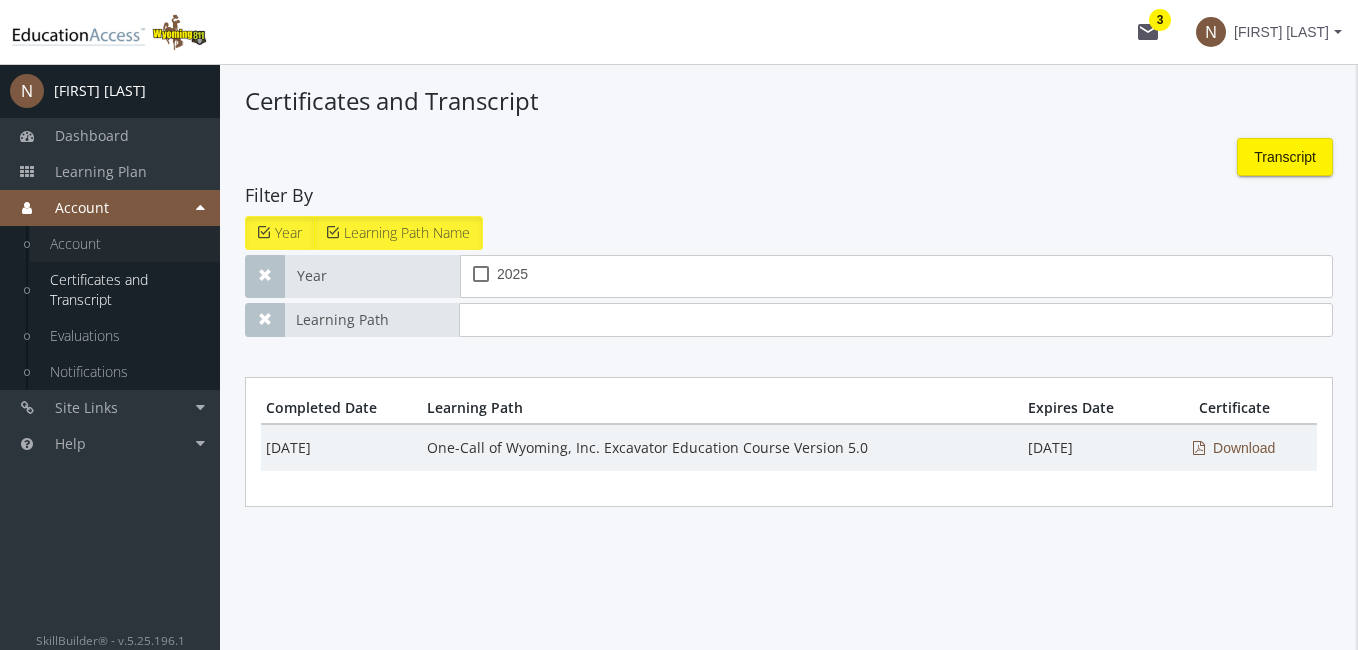 click on "Account" at bounding box center [125, 244] 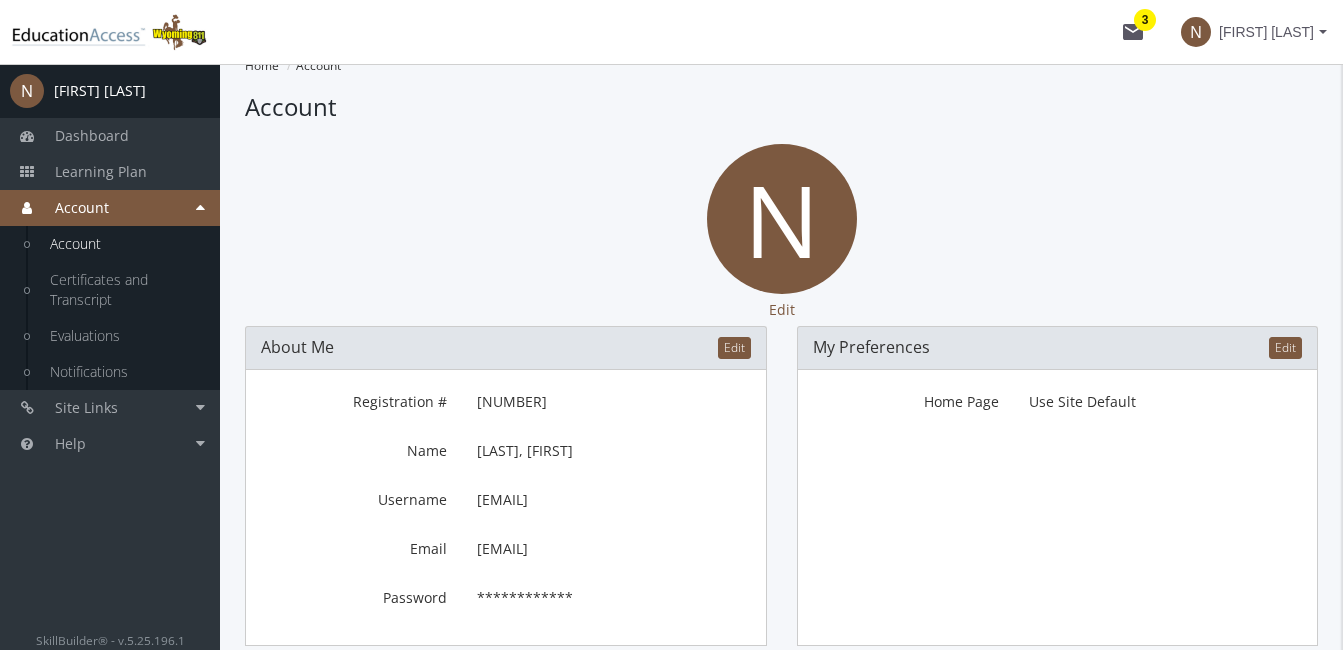 scroll, scrollTop: 0, scrollLeft: 0, axis: both 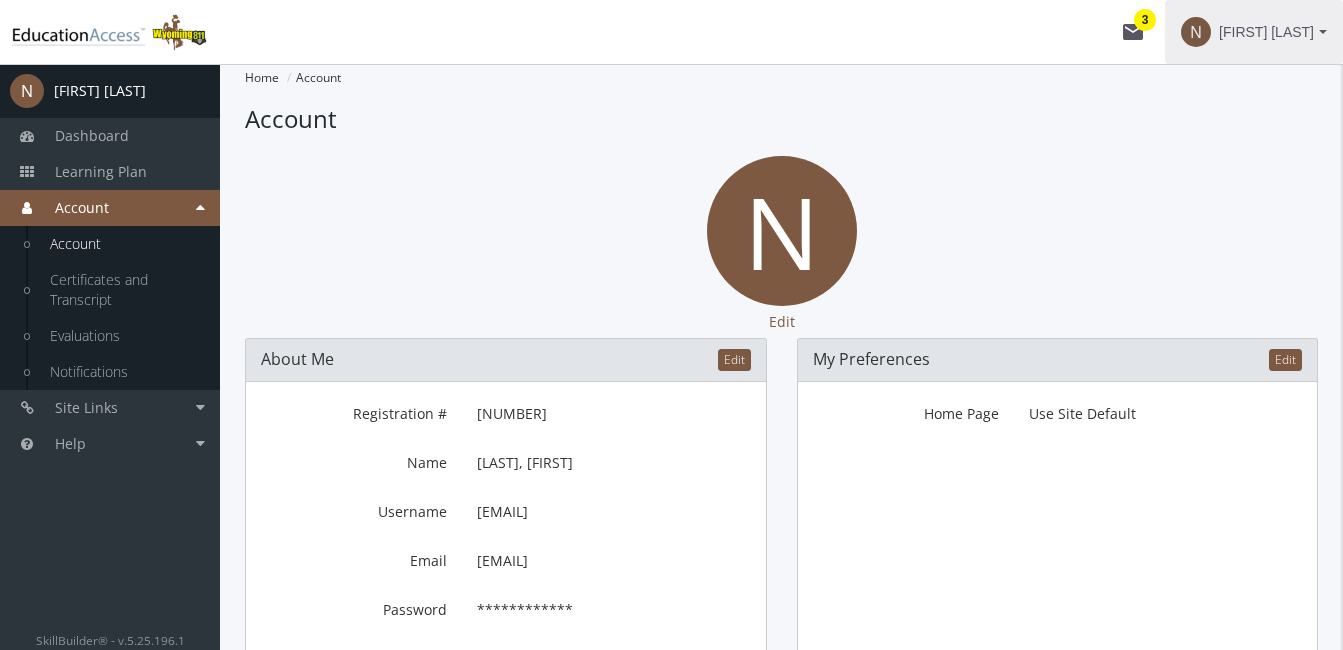 click on "[INITIAL] [FIRST] [LAST]" at bounding box center [1254, 32] 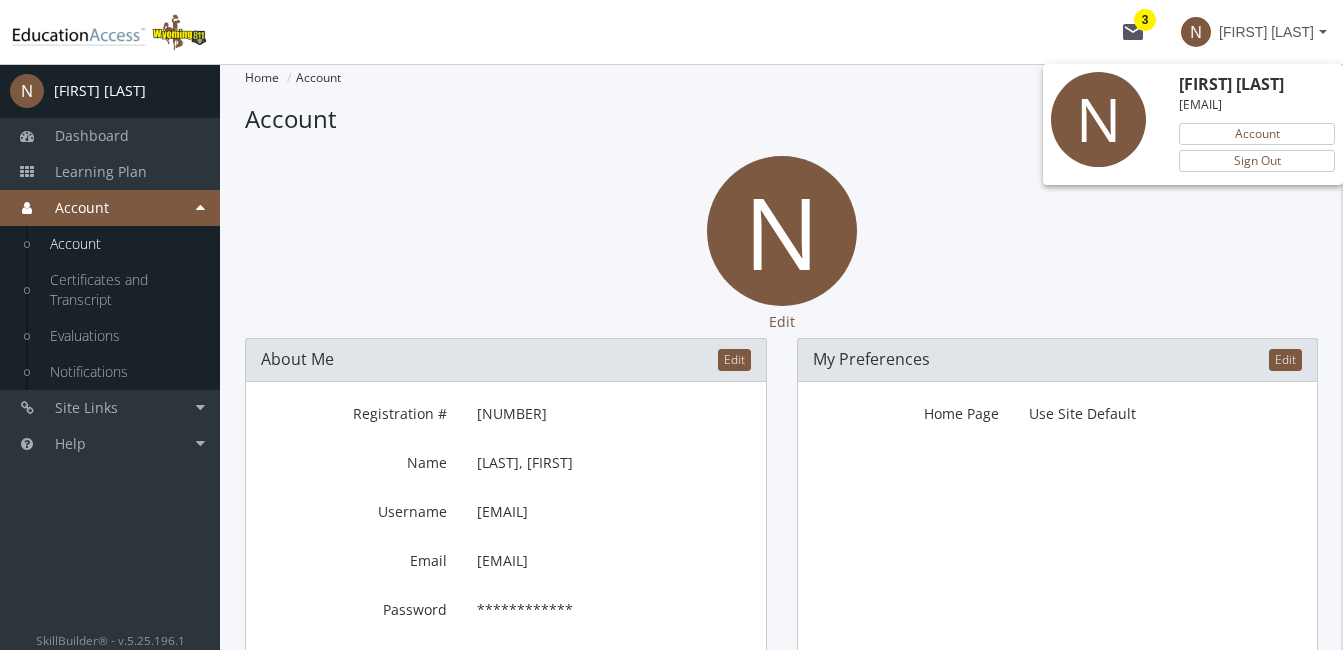 click at bounding box center (671, 325) 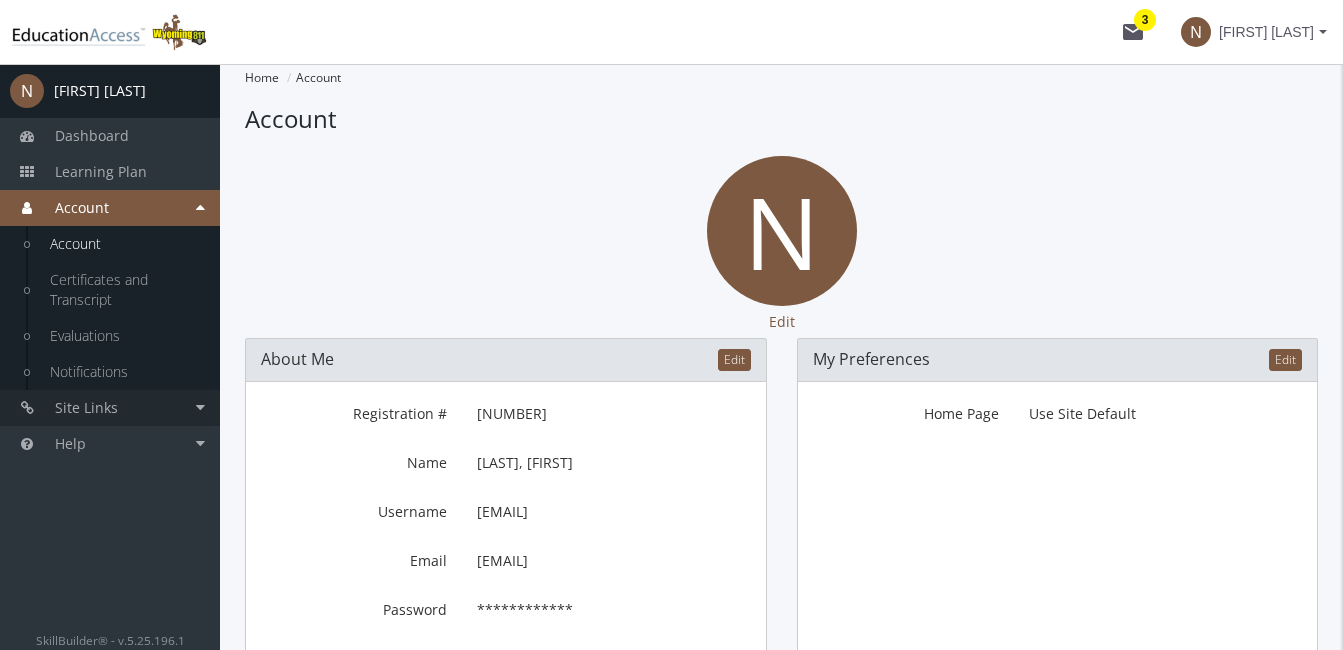 click on "Site Links" at bounding box center [86, 407] 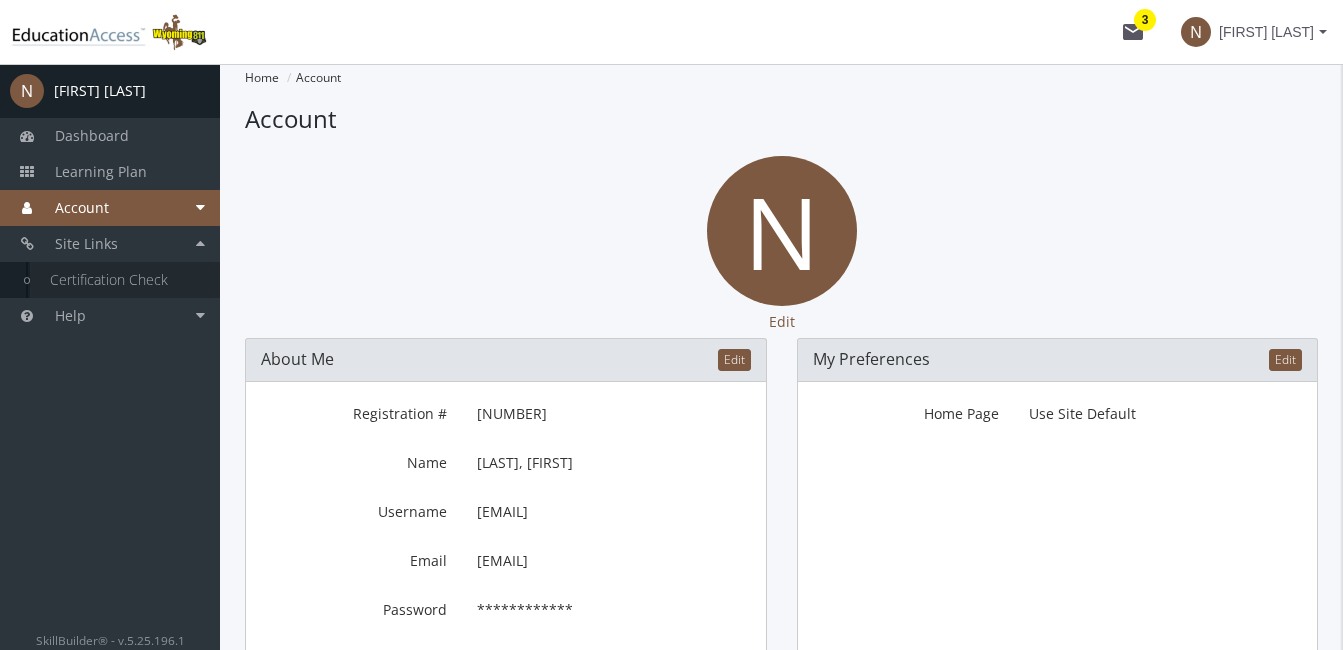 click on "Certification Check" at bounding box center [125, 280] 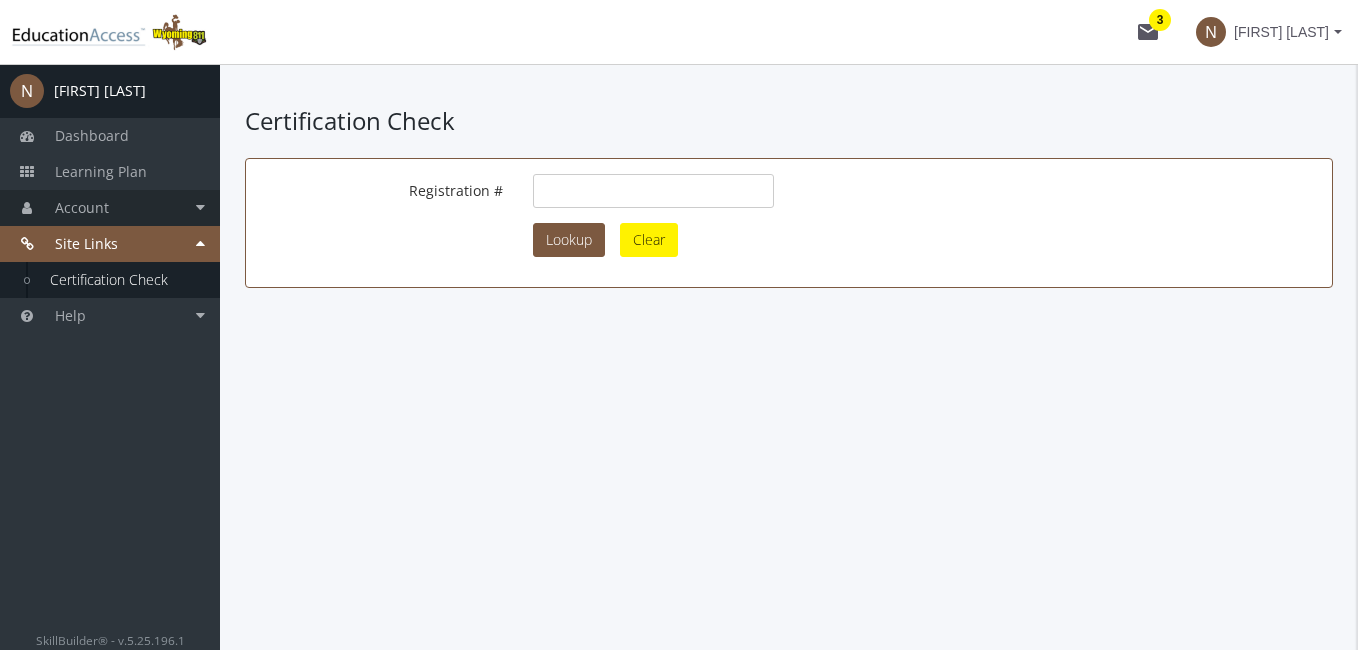 click on "Account" at bounding box center [110, 208] 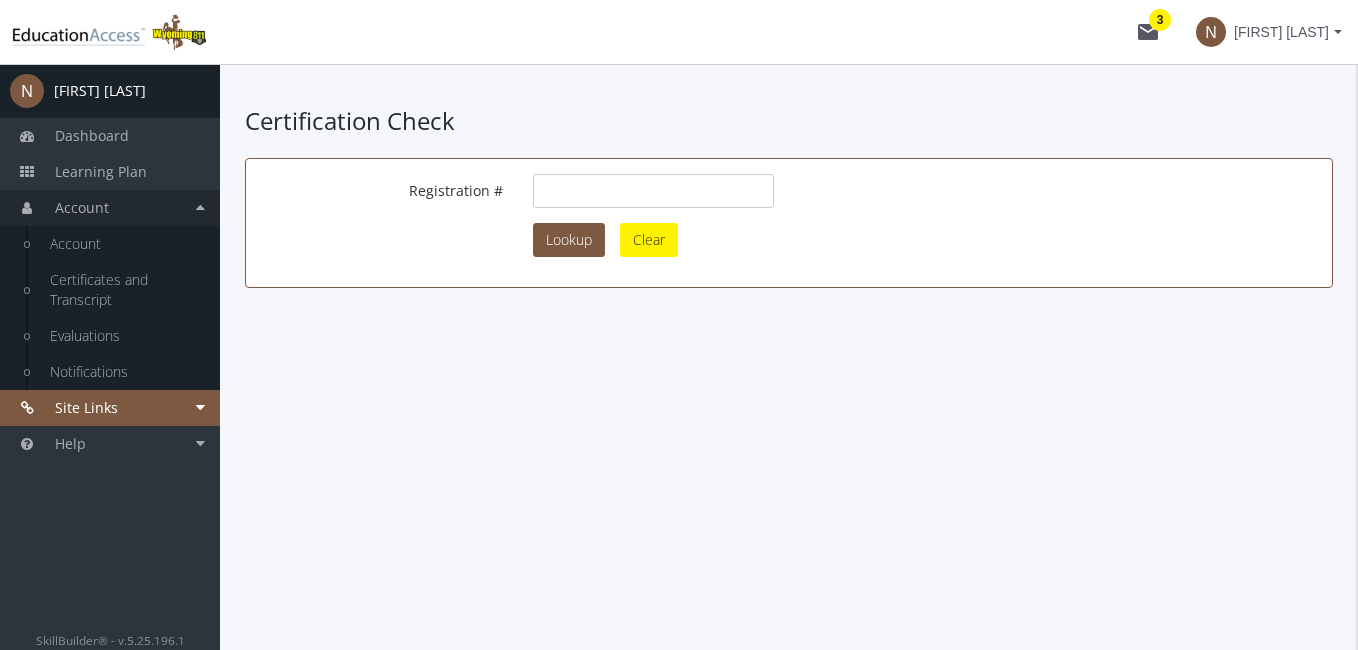 click on "Account" at bounding box center [110, 208] 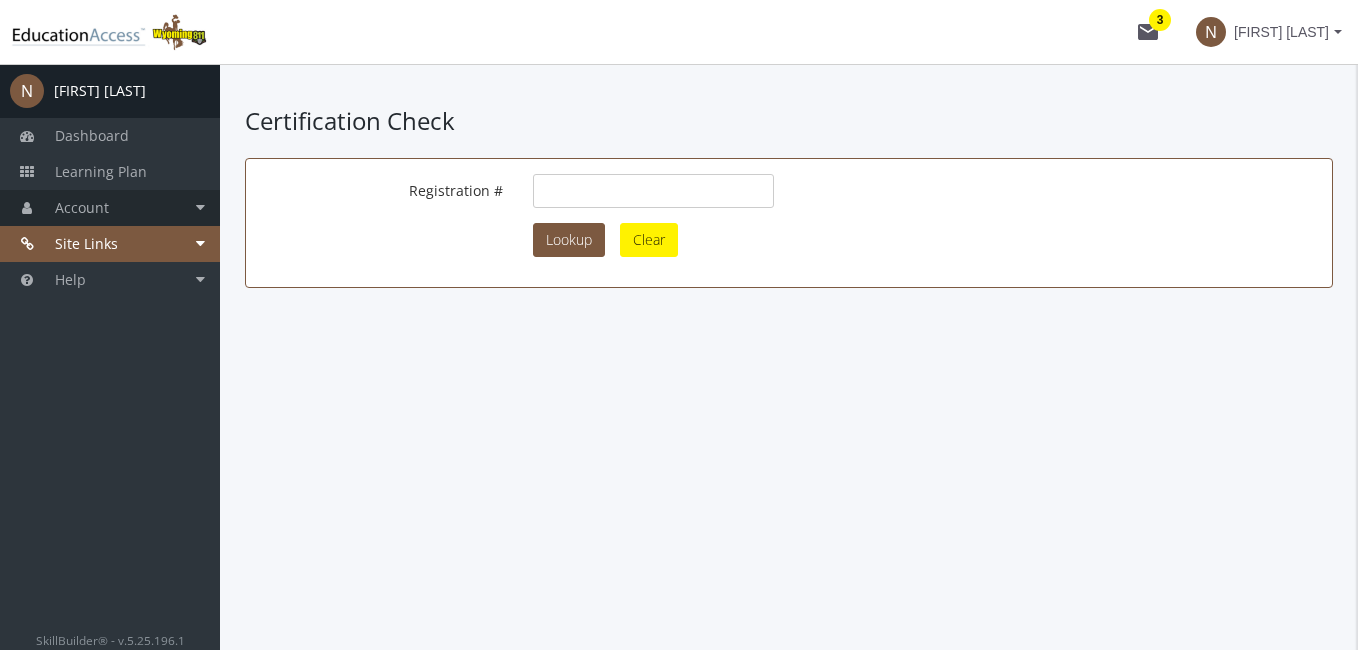 click on "Account" at bounding box center [110, 208] 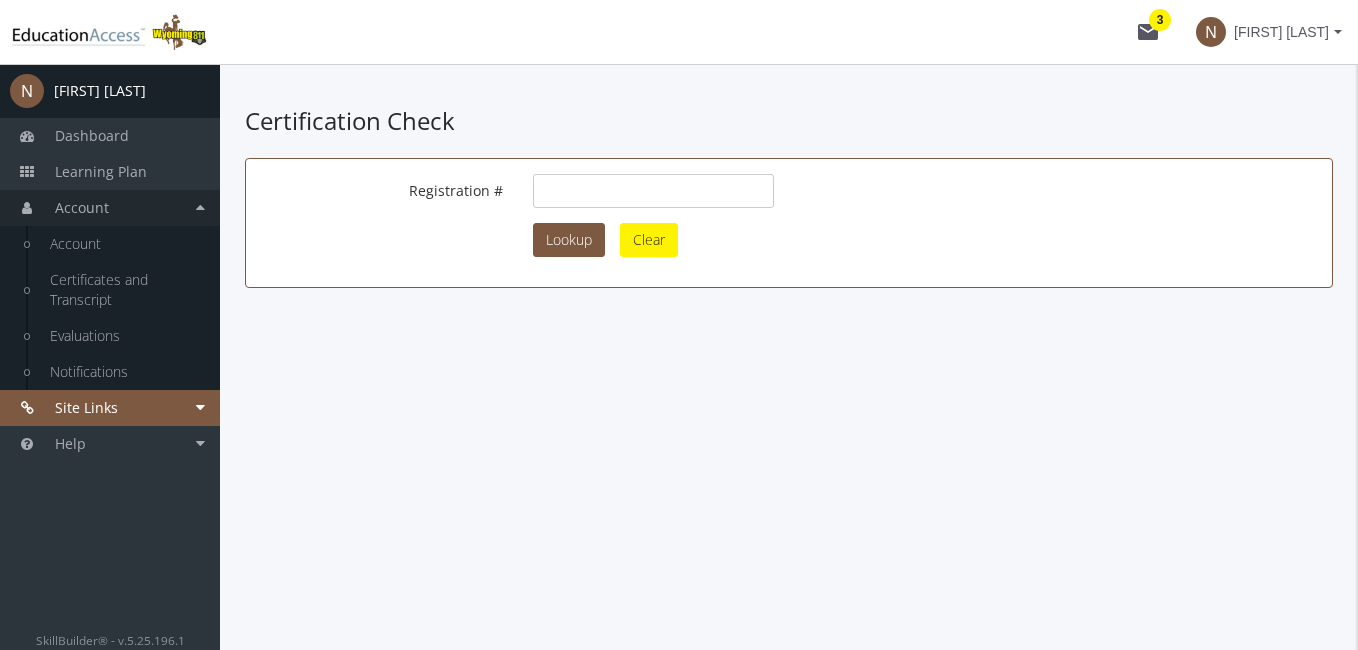 click on "Account" at bounding box center [110, 208] 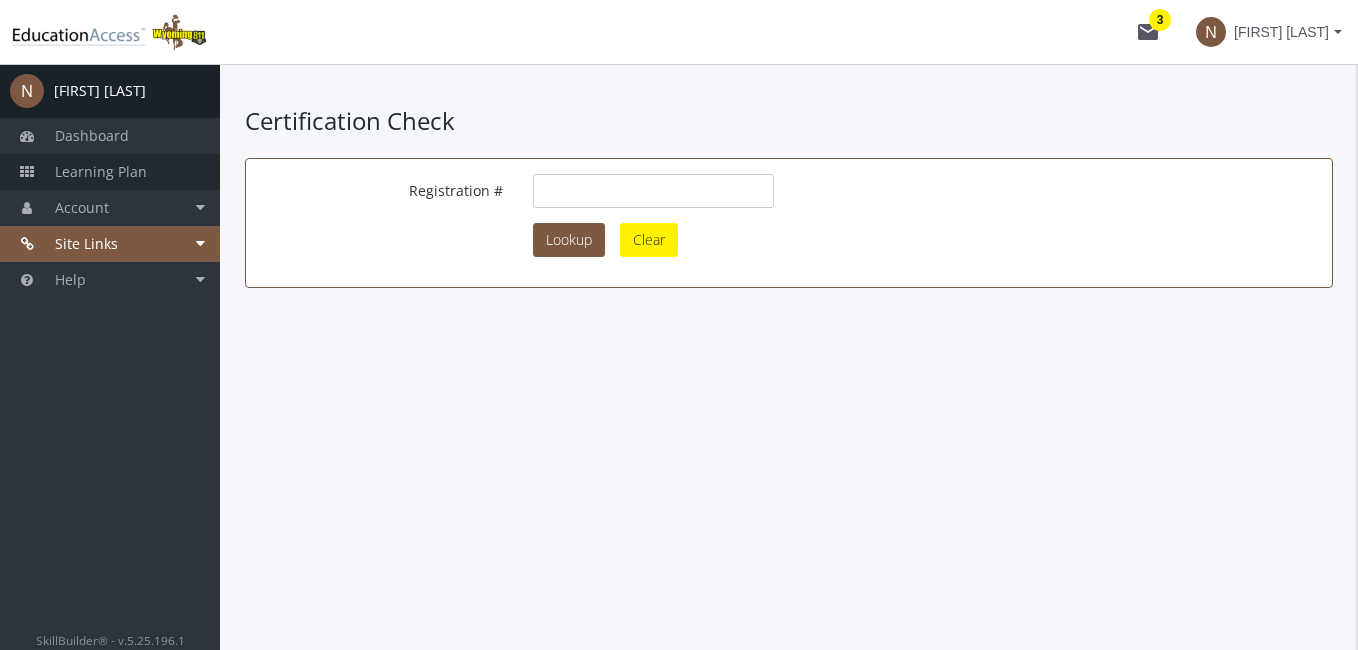 click on "Learning Plan" at bounding box center (110, 172) 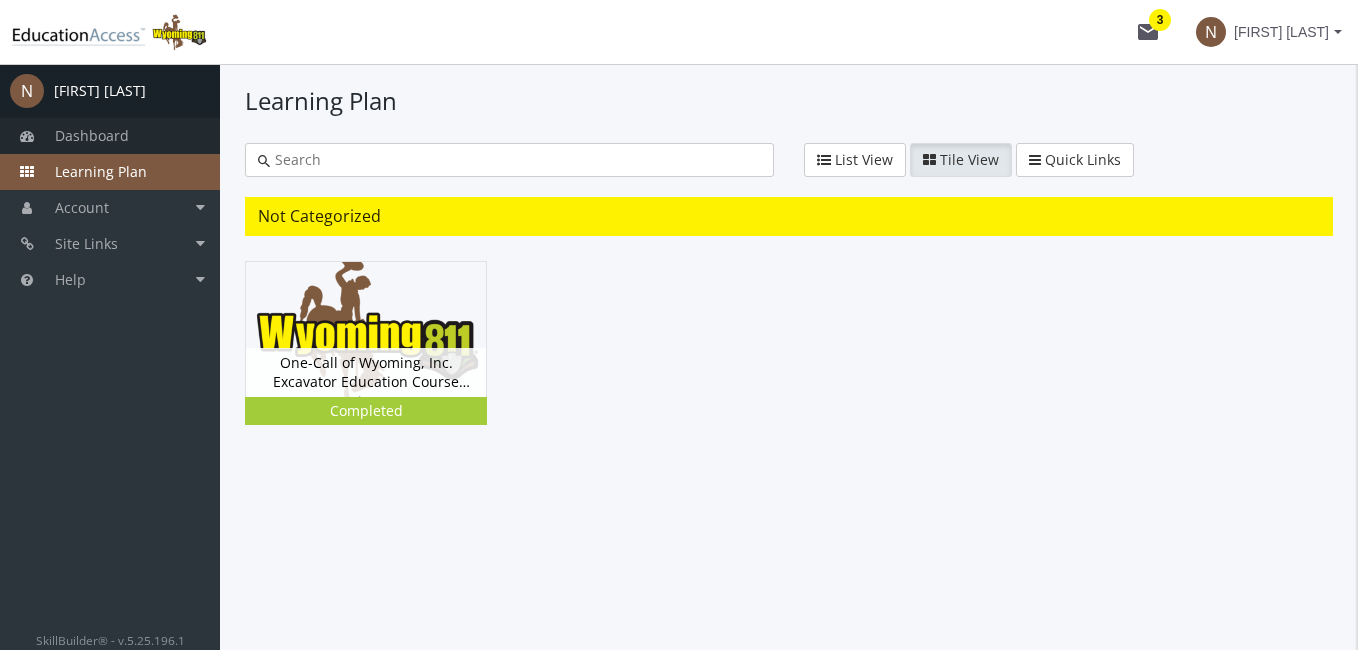 click on "Dashboard" at bounding box center (110, 136) 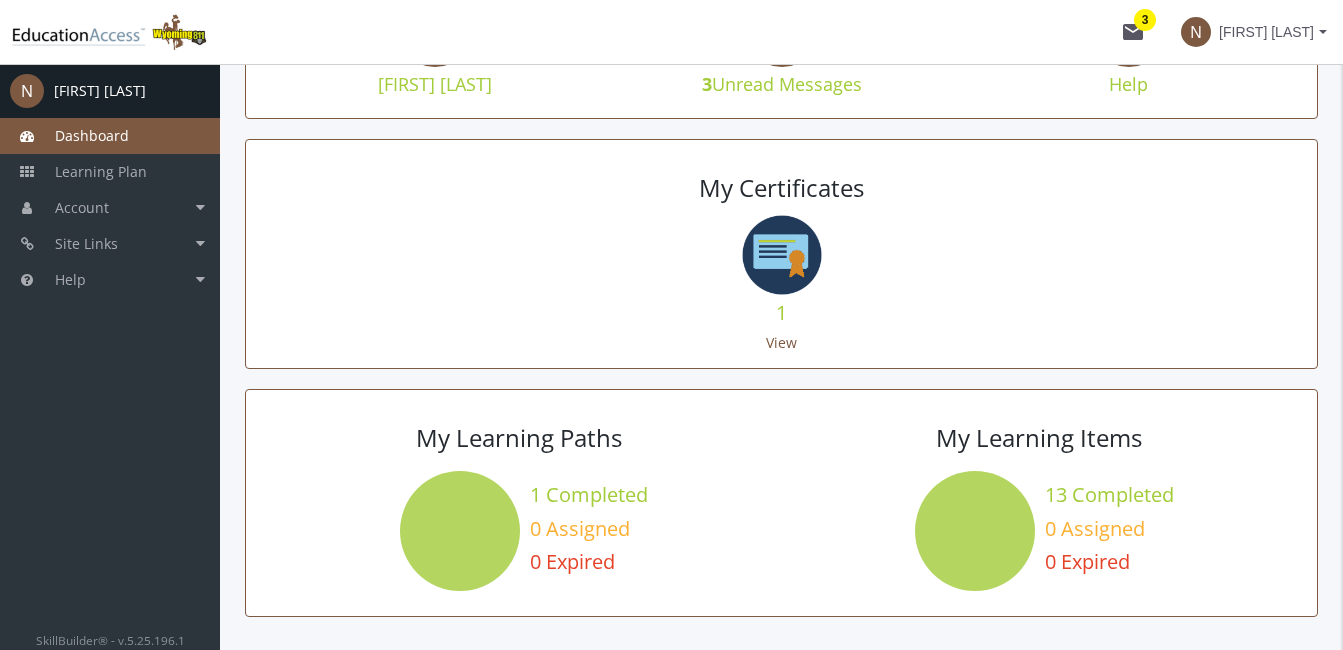 scroll, scrollTop: 328, scrollLeft: 0, axis: vertical 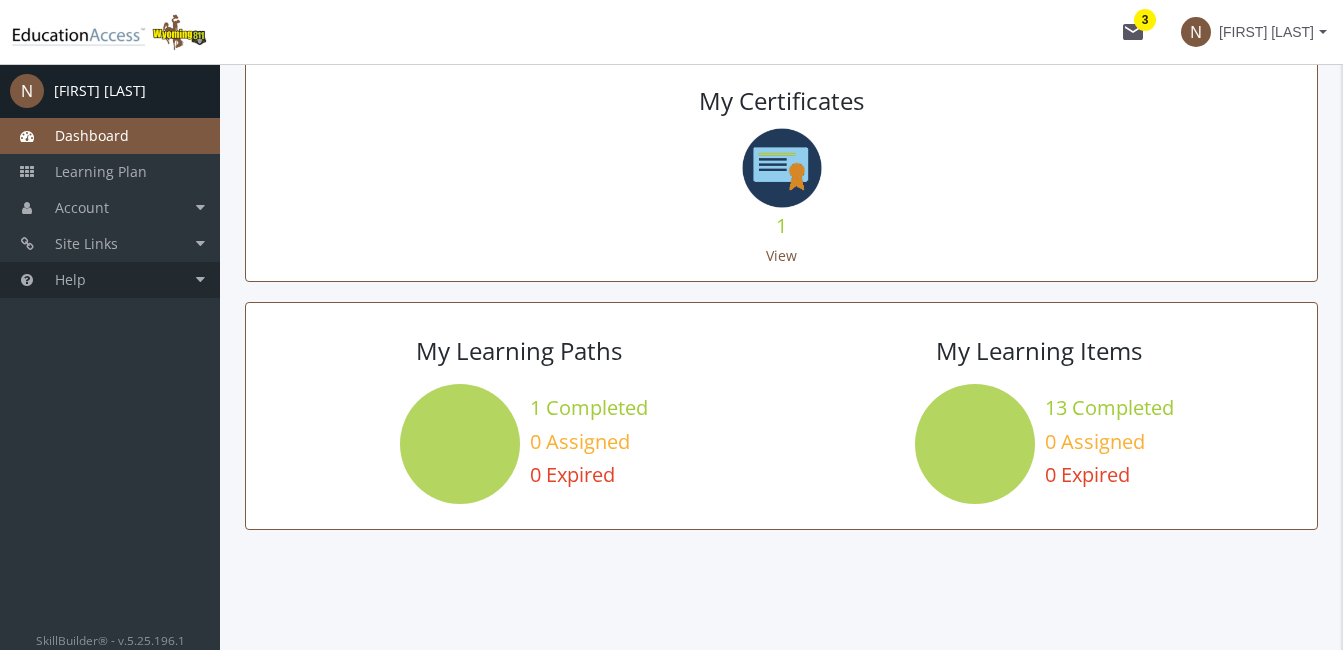 click on "Help" at bounding box center (70, 279) 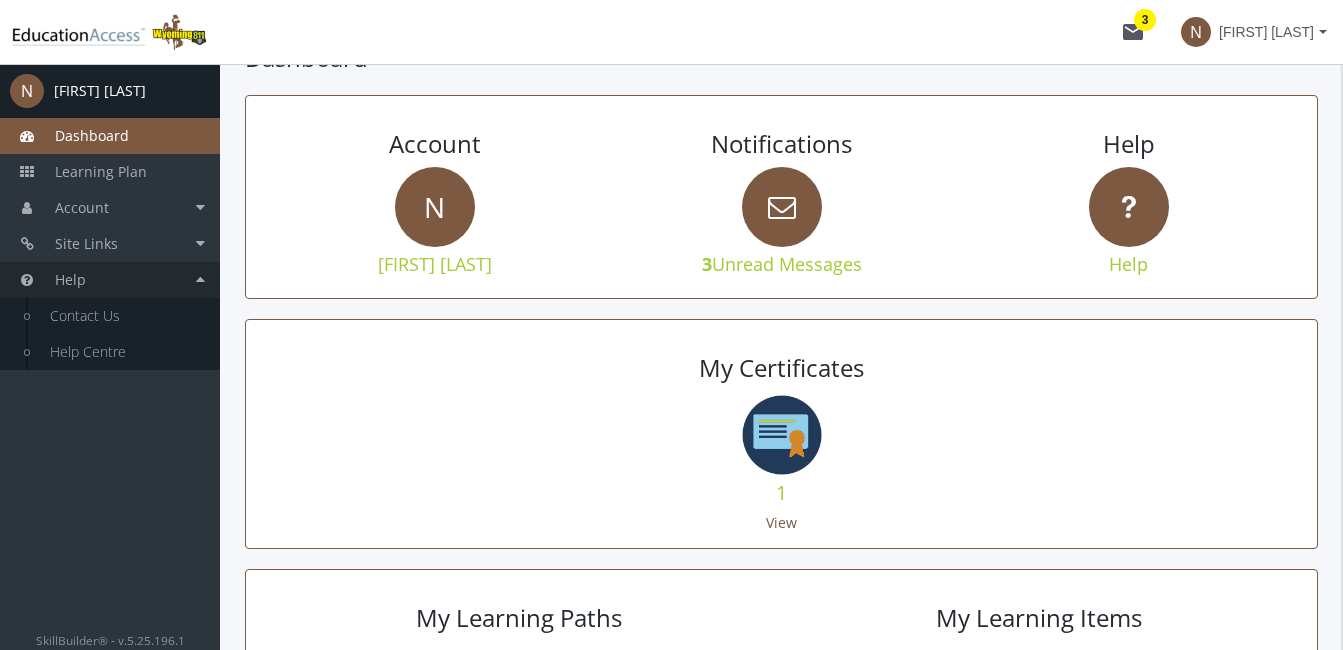 scroll, scrollTop: 0, scrollLeft: 0, axis: both 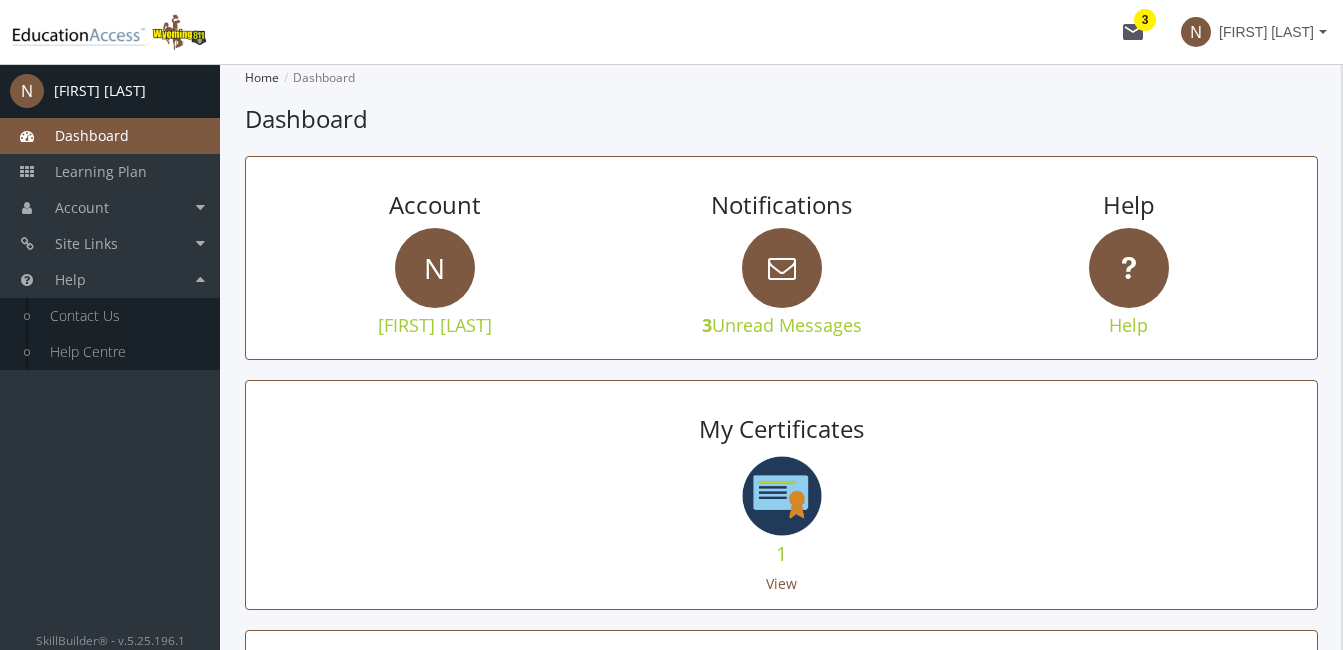 click on "Dashboard" at bounding box center (92, 135) 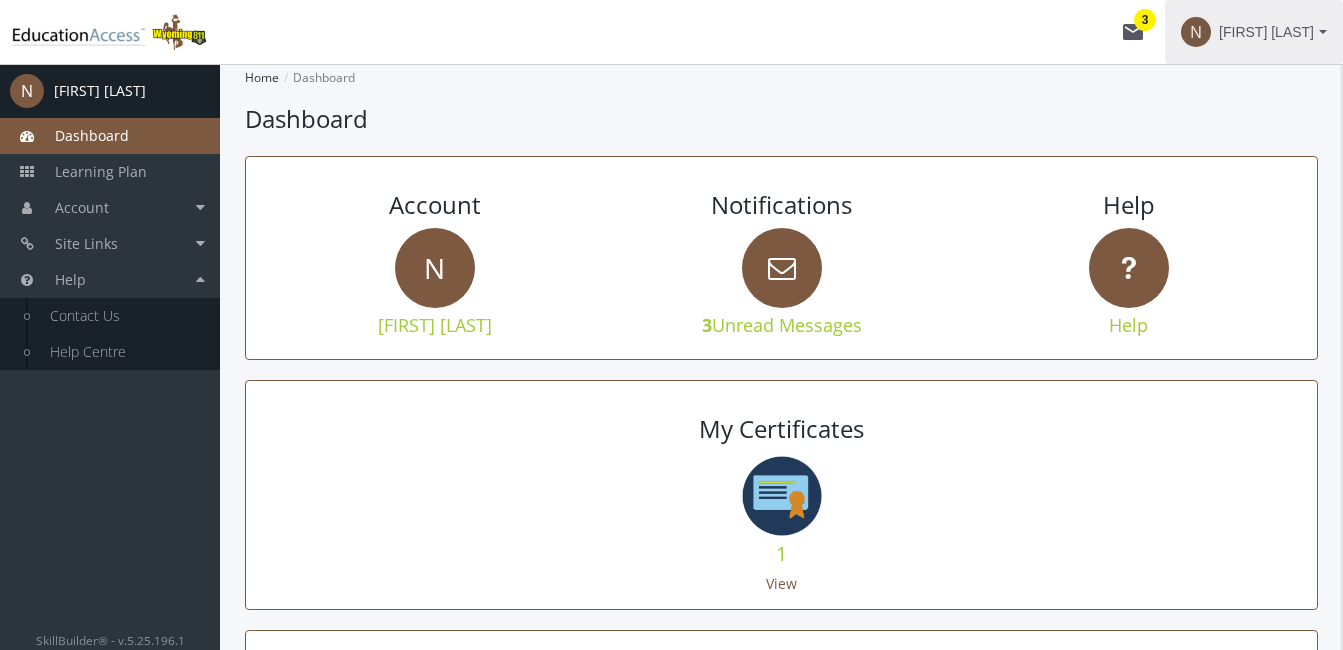 click on "[FIRST] [LAST]" at bounding box center (1266, 32) 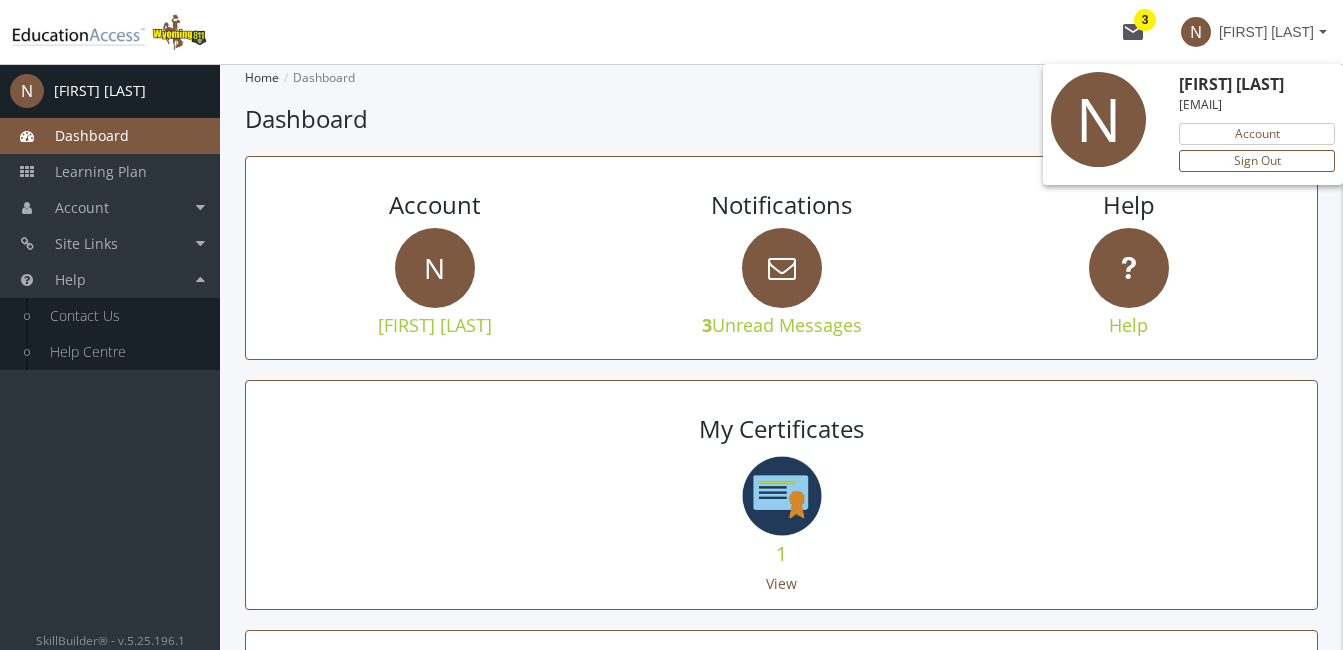 click on "Sign Out" at bounding box center [1257, 161] 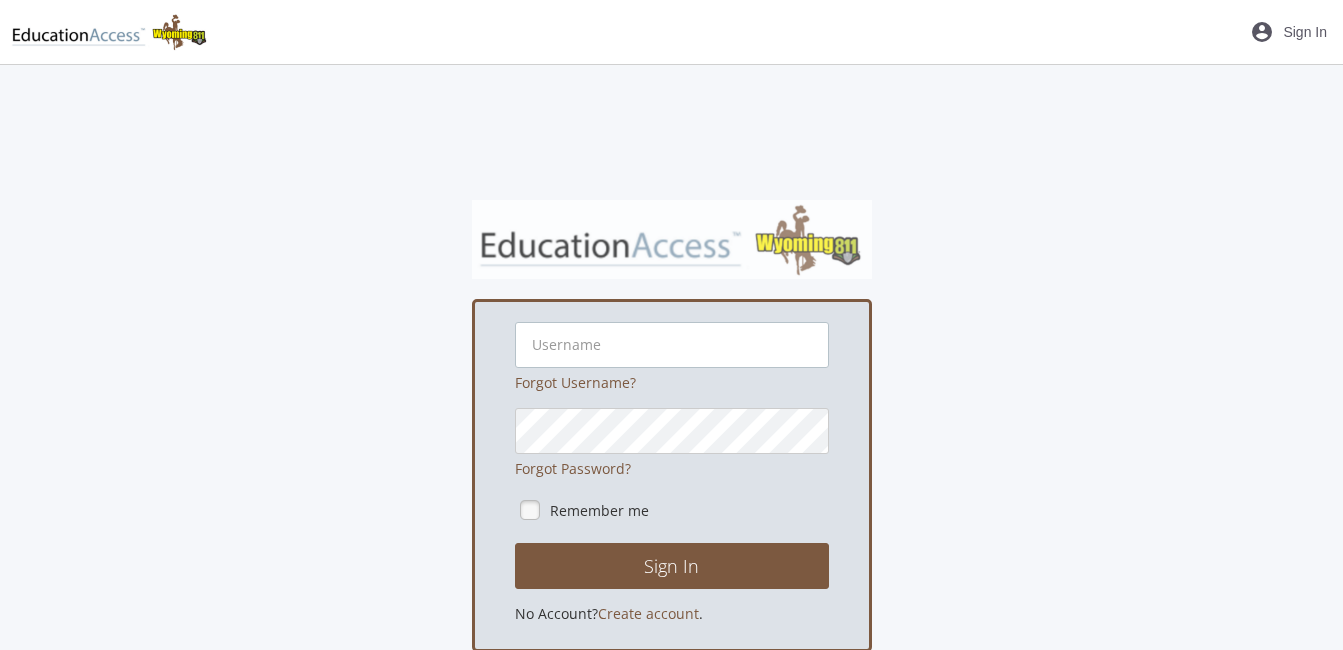 type on "[EMAIL]" 